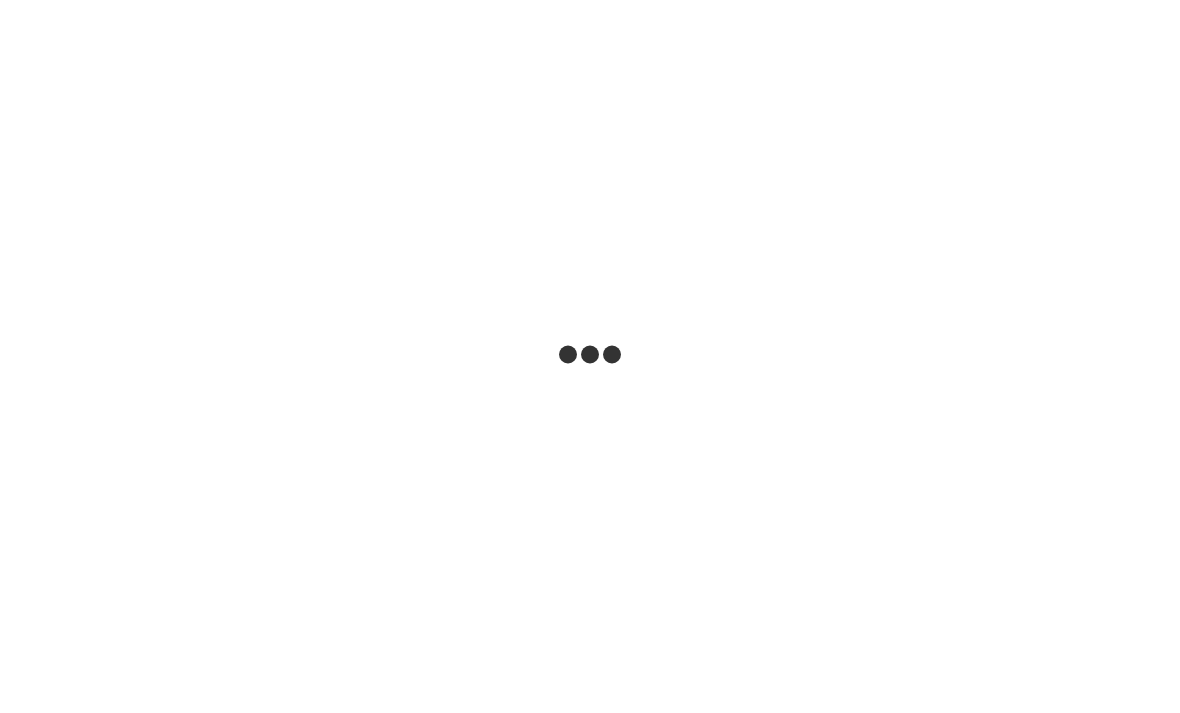 scroll, scrollTop: 0, scrollLeft: 0, axis: both 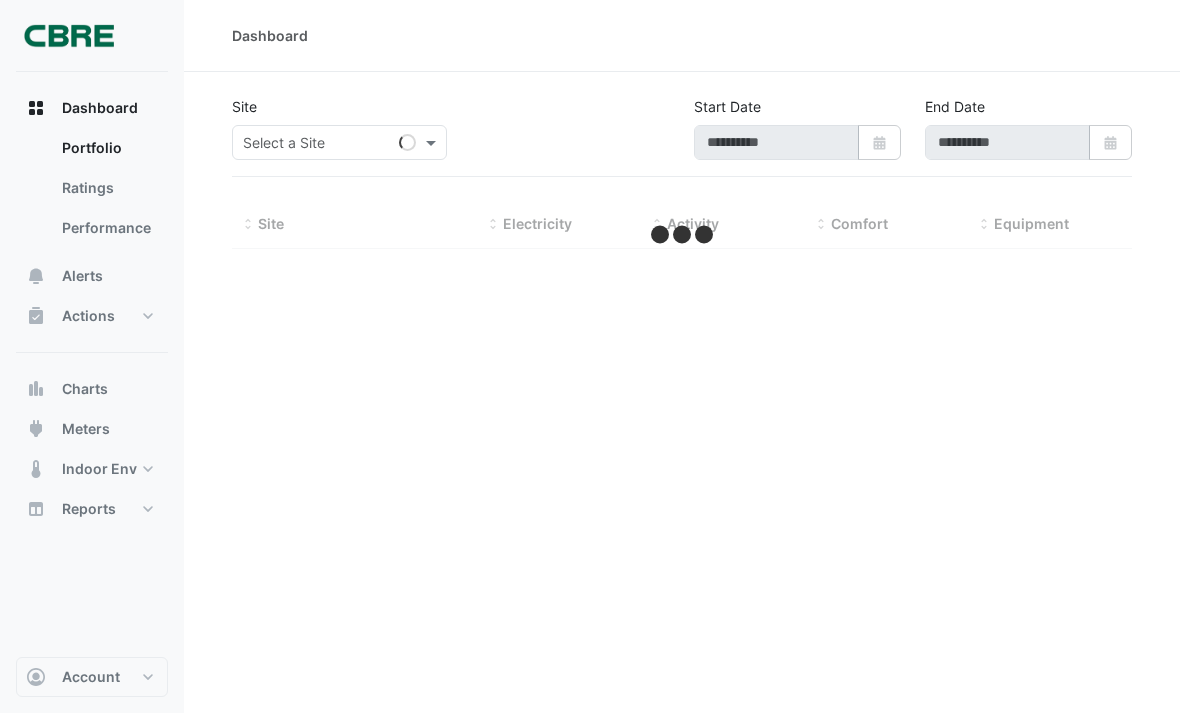 type on "**********" 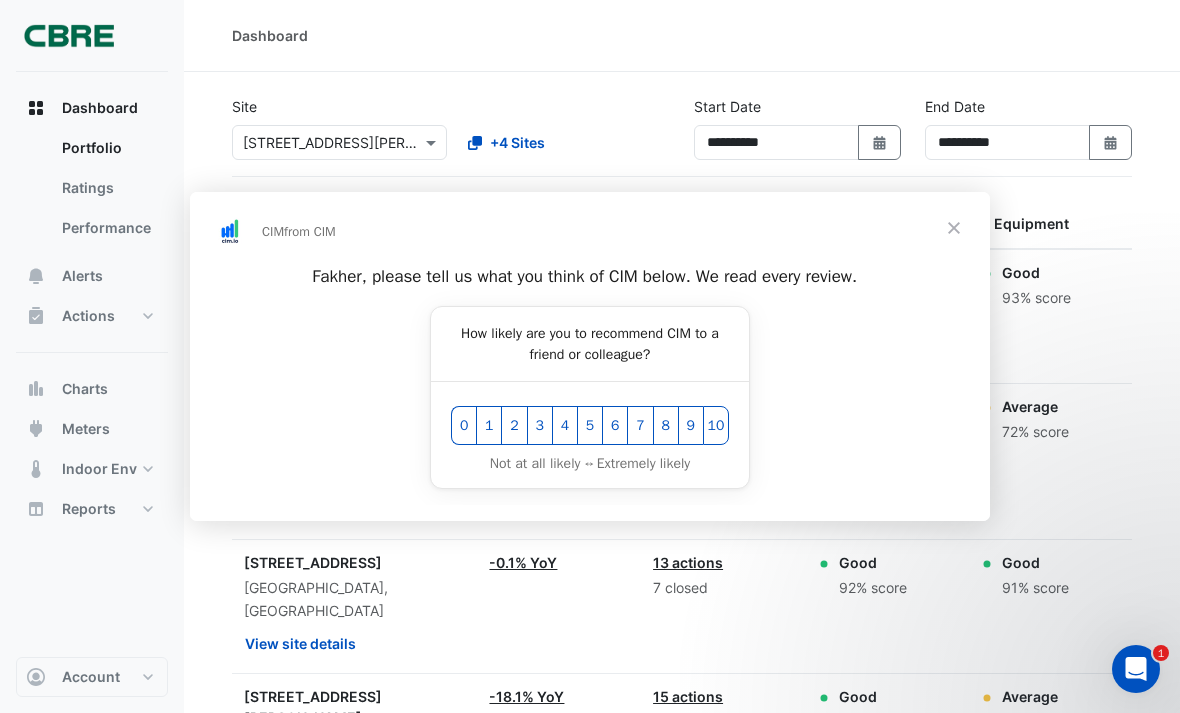 scroll, scrollTop: 0, scrollLeft: 0, axis: both 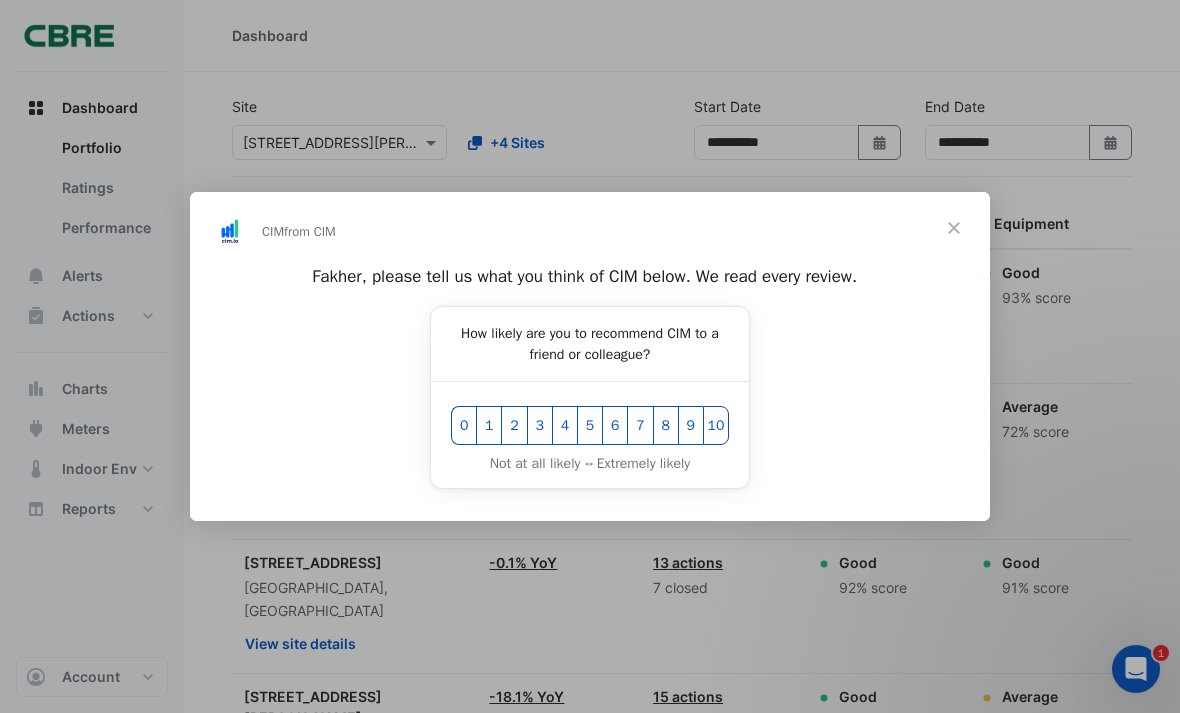 click at bounding box center [954, 228] 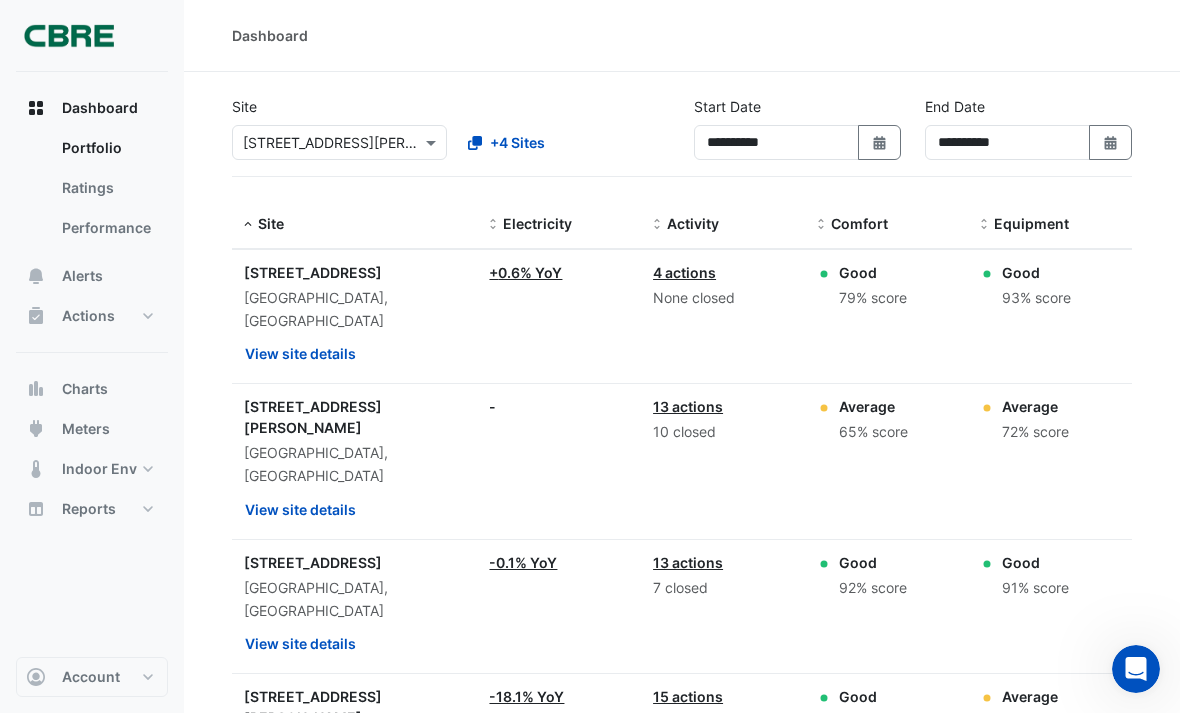 click on "Dashboard" 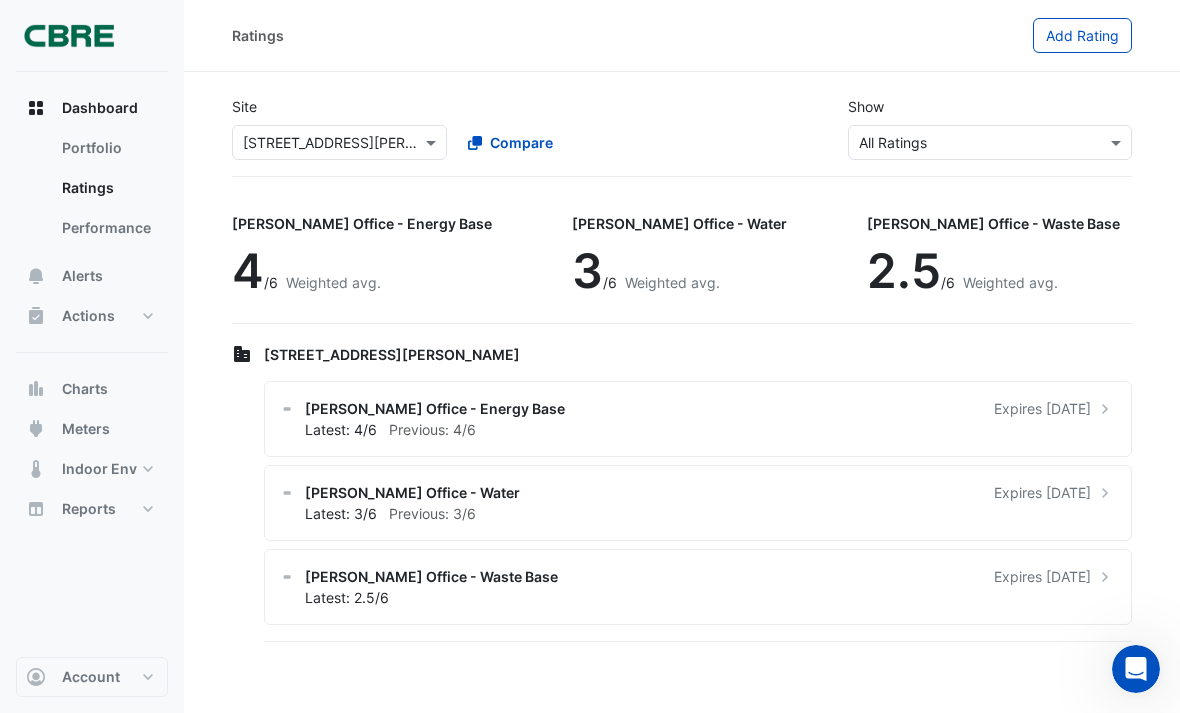 click on "Performance" at bounding box center (107, 228) 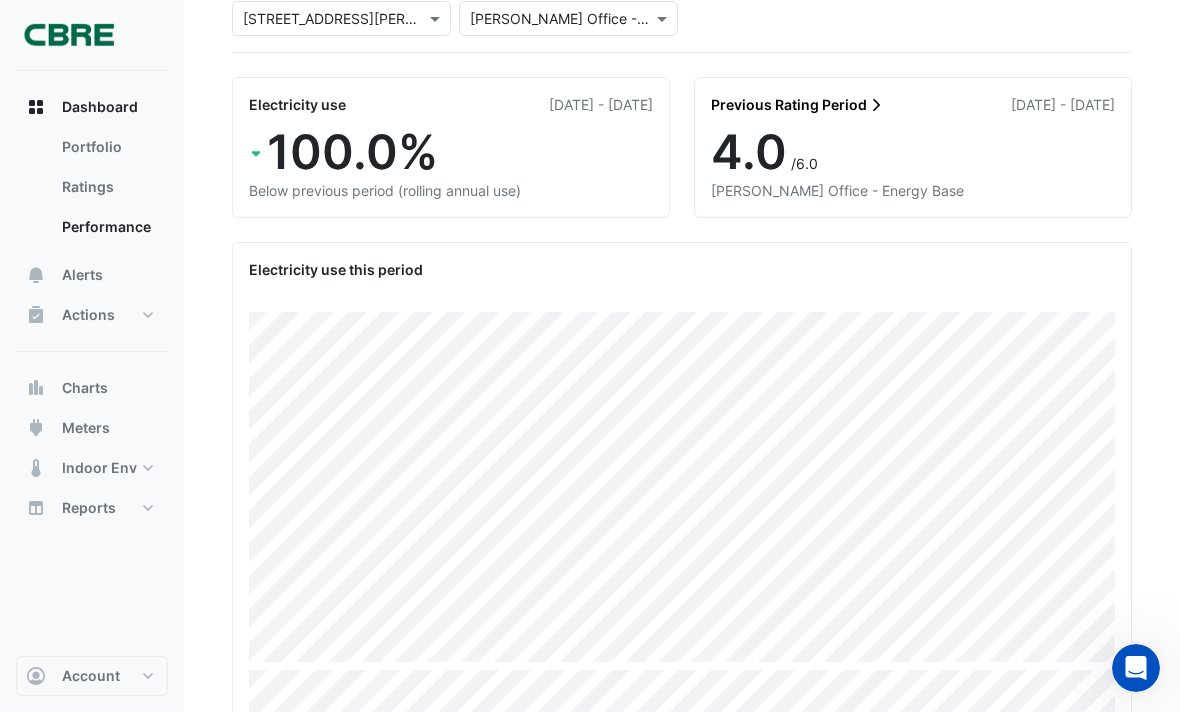 scroll, scrollTop: 76, scrollLeft: 0, axis: vertical 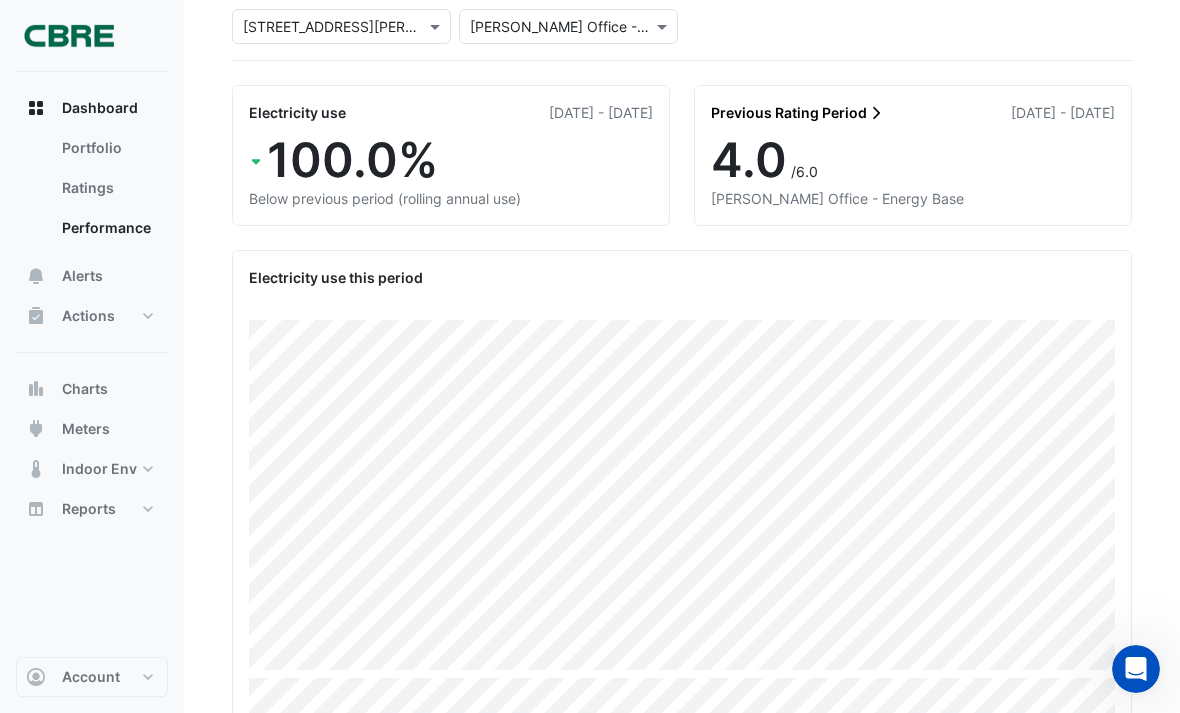 click on "Charts" at bounding box center (85, 389) 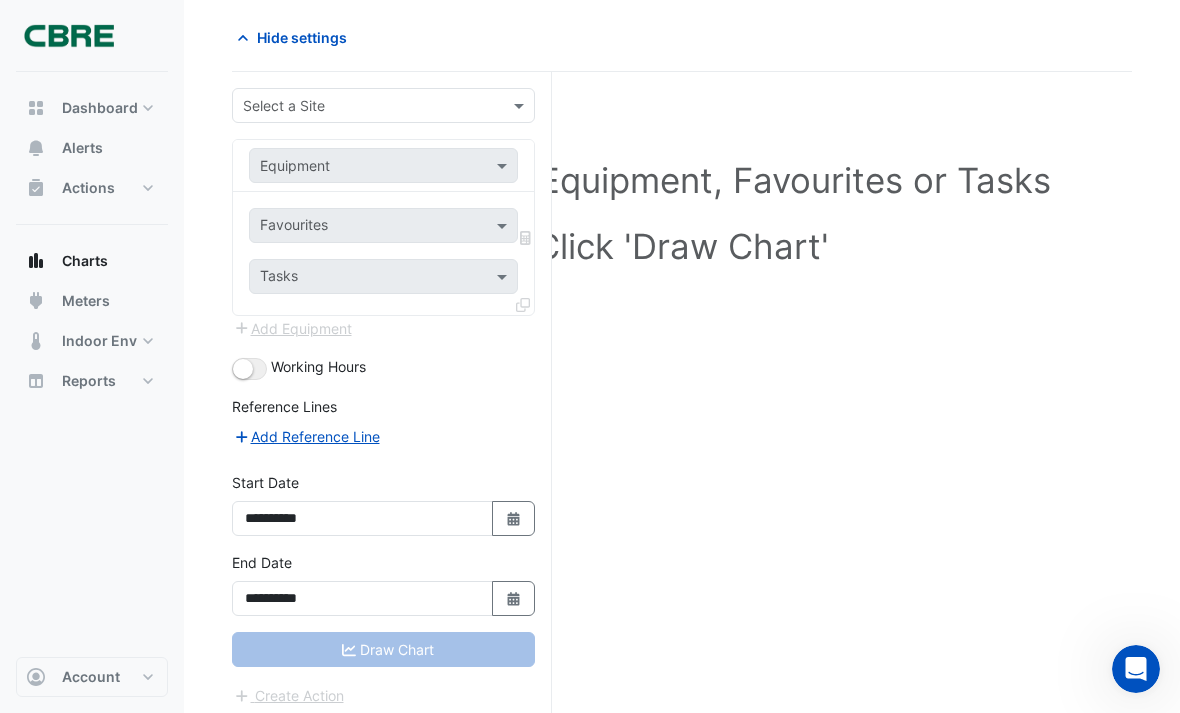 click on "Indoor Env" at bounding box center (99, 341) 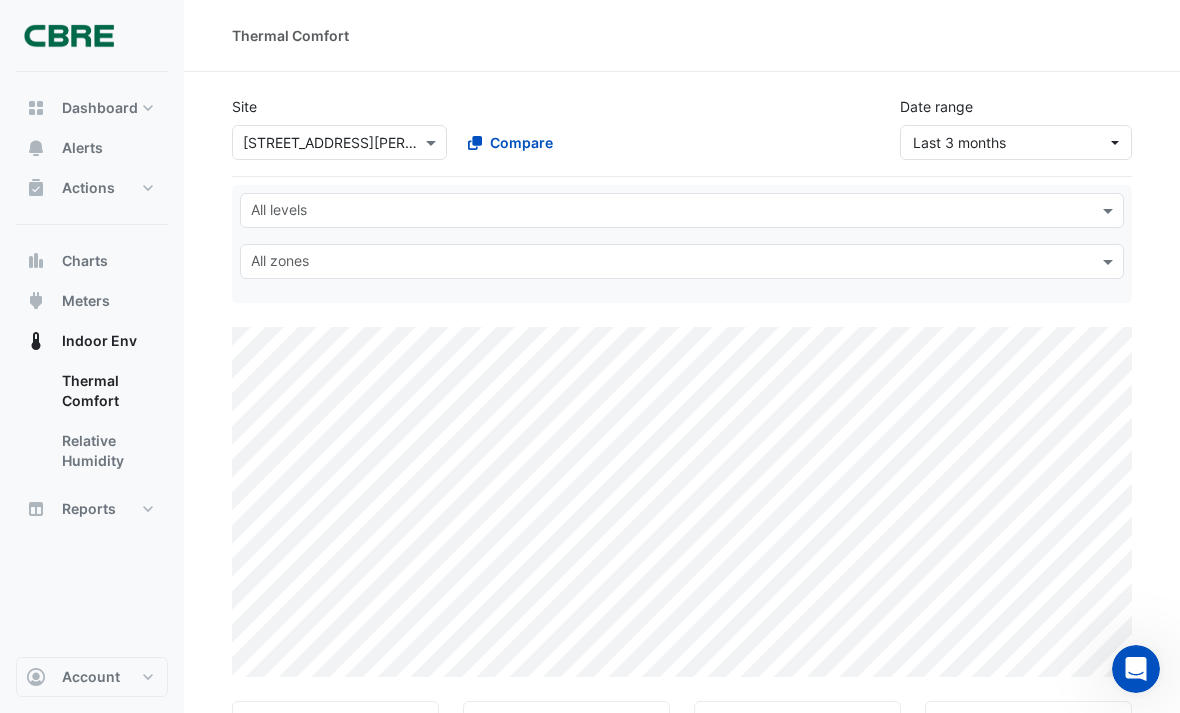 click on "Thermal Comfort" at bounding box center (107, 391) 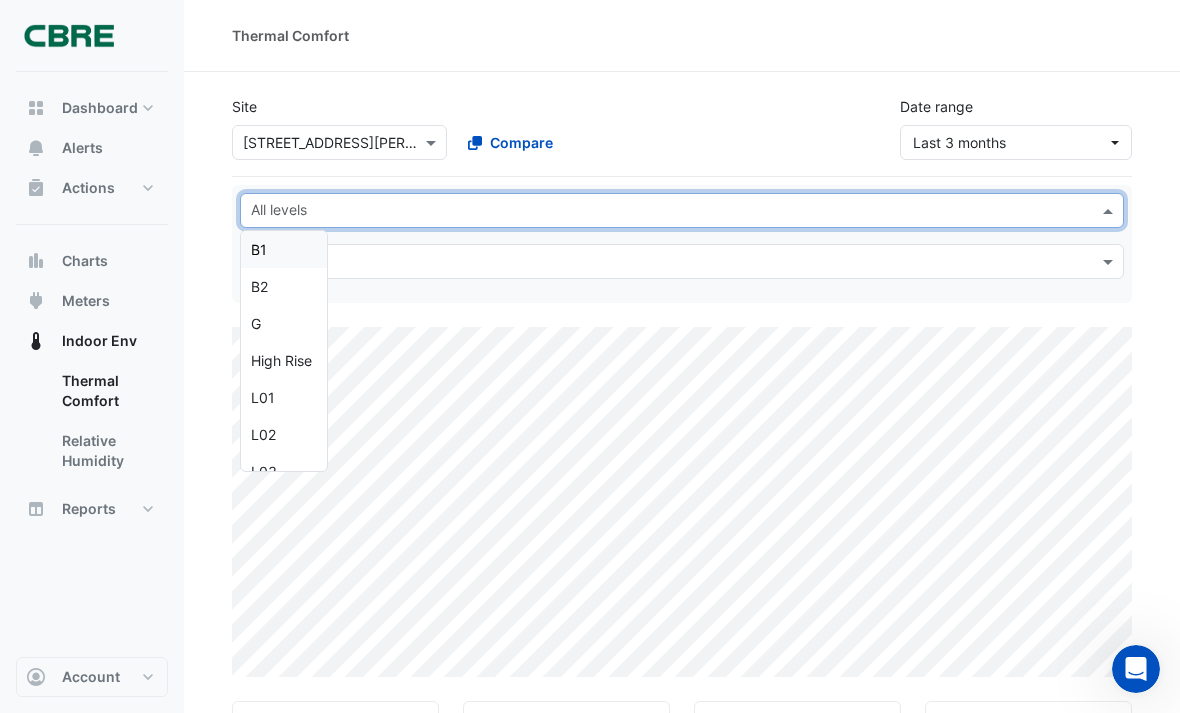 click on "Last 3 months" at bounding box center (1010, 142) 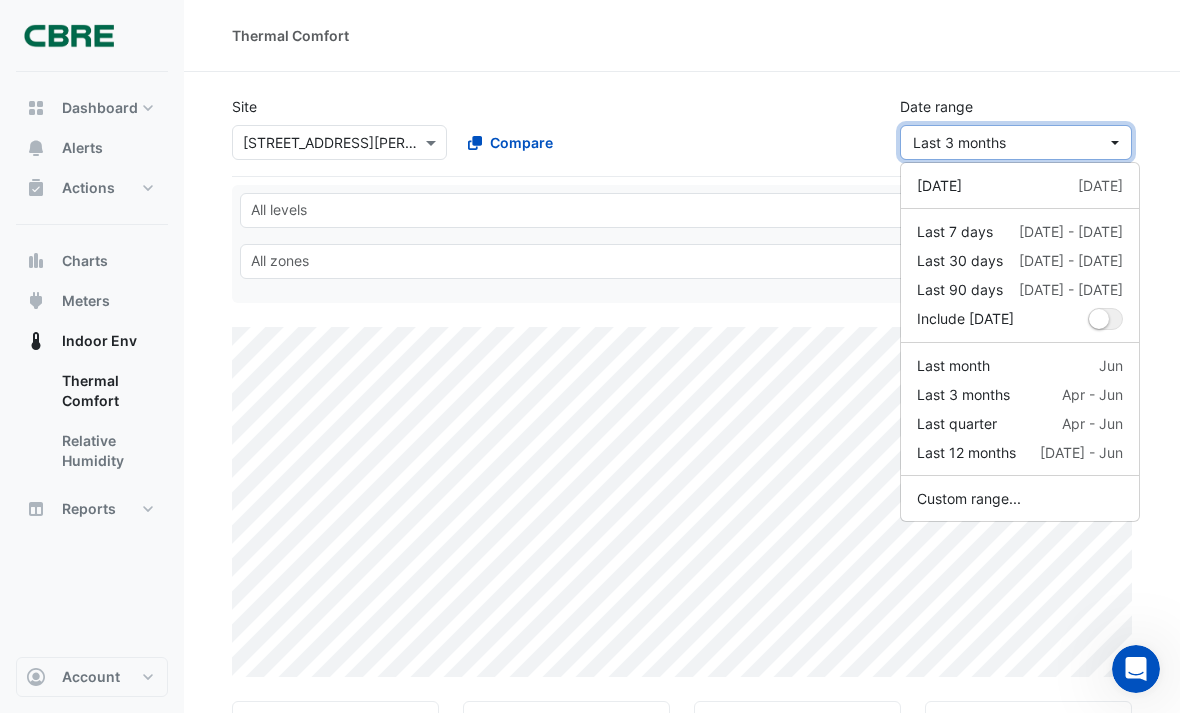 type 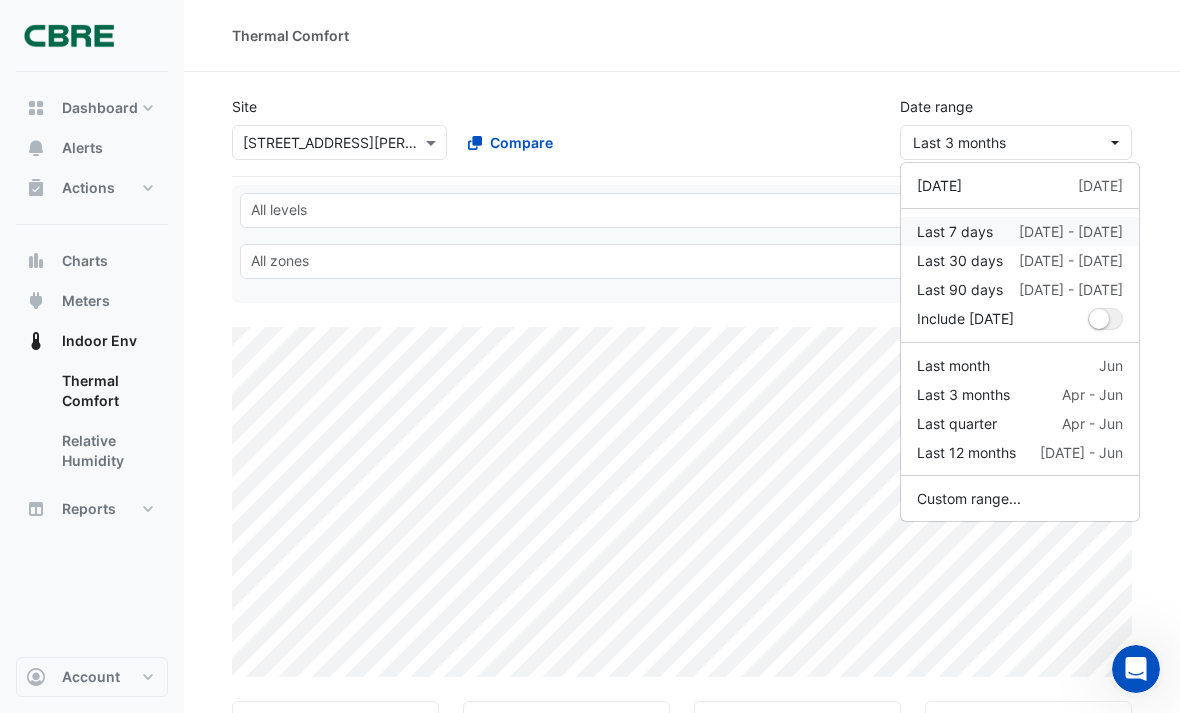 click on "Last 7 days
[DATE] - [DATE]" at bounding box center [1020, 231] 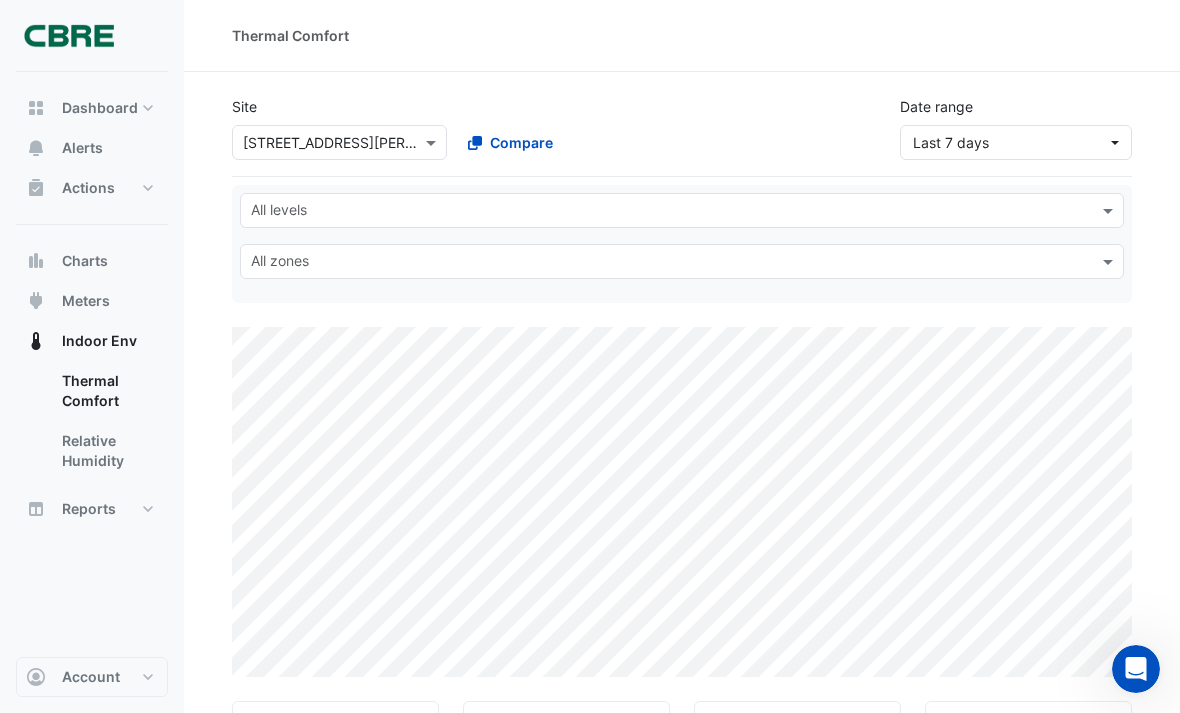 click 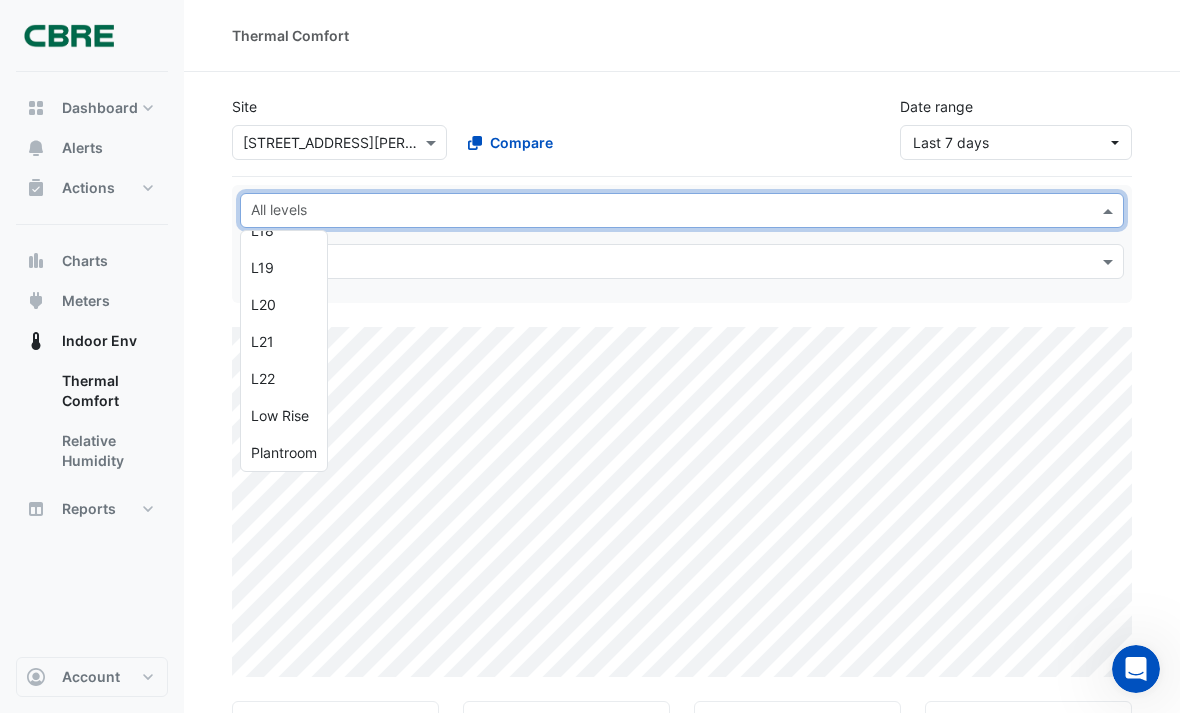 scroll, scrollTop: 796, scrollLeft: 0, axis: vertical 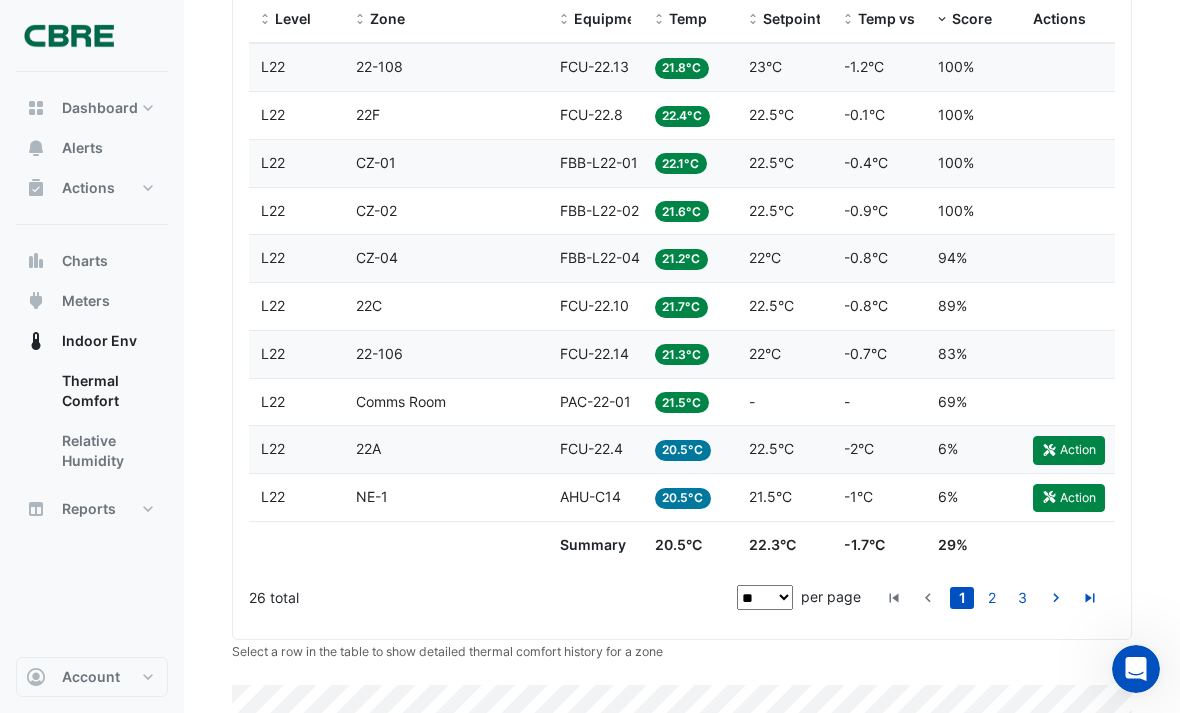 click on "2" 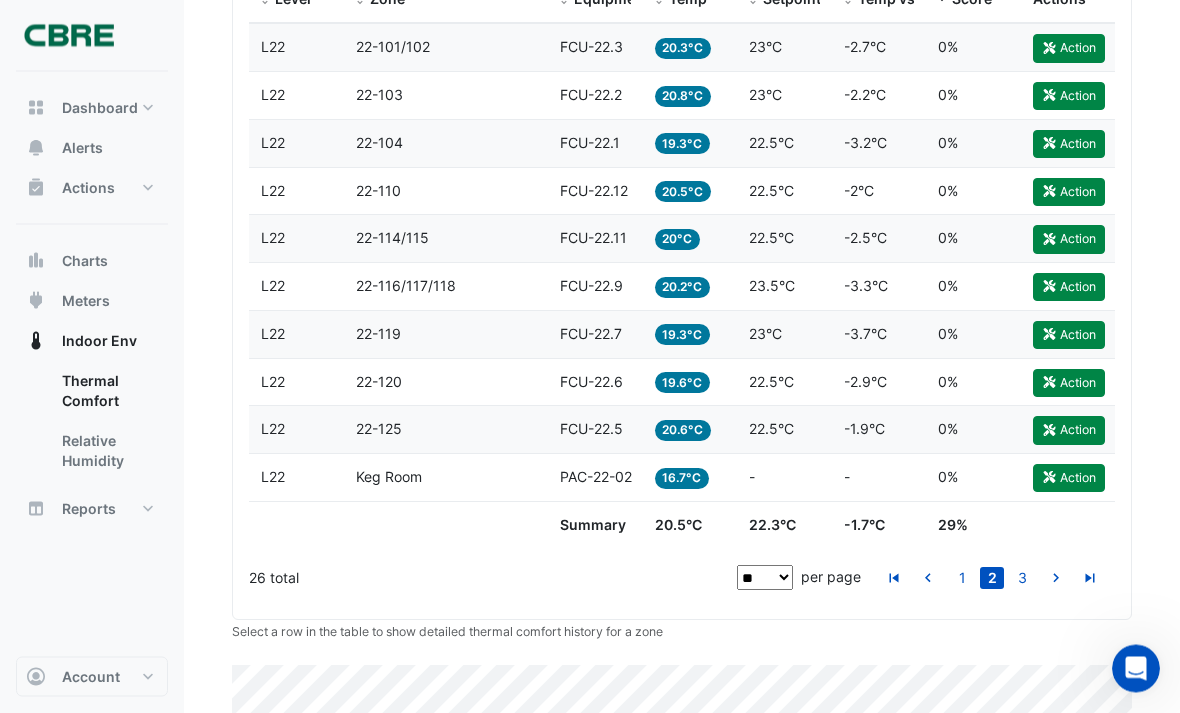 scroll, scrollTop: 934, scrollLeft: 0, axis: vertical 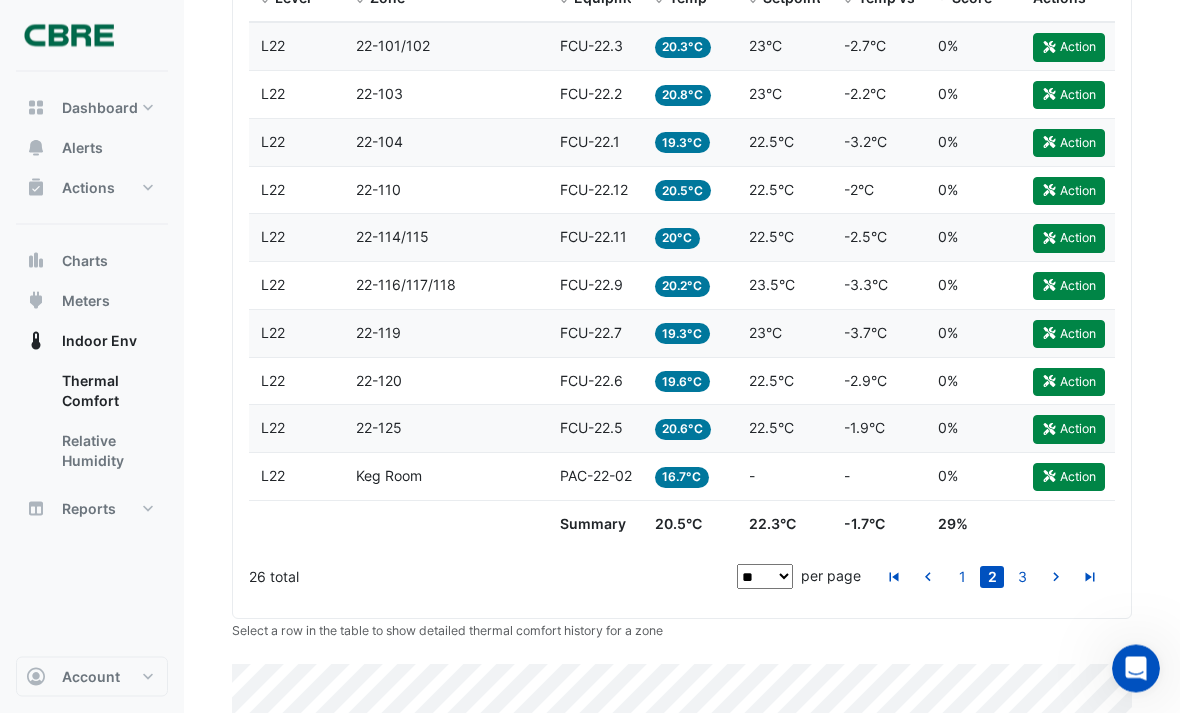 click on "3" 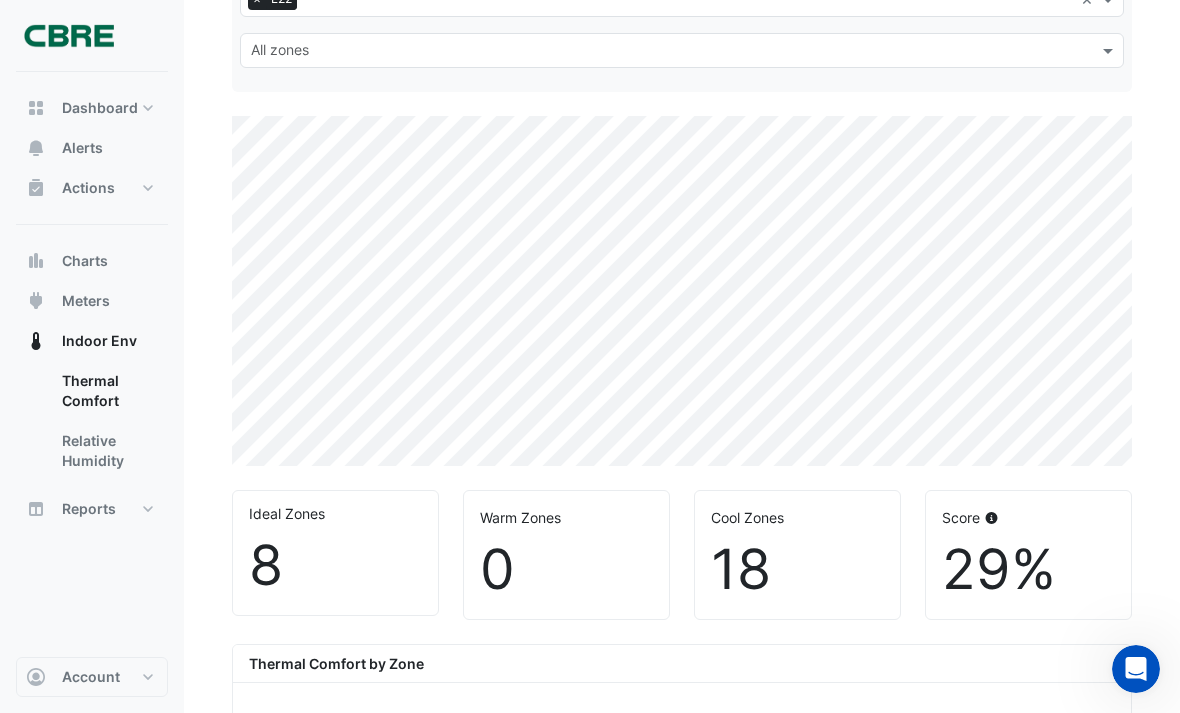 scroll, scrollTop: 0, scrollLeft: 0, axis: both 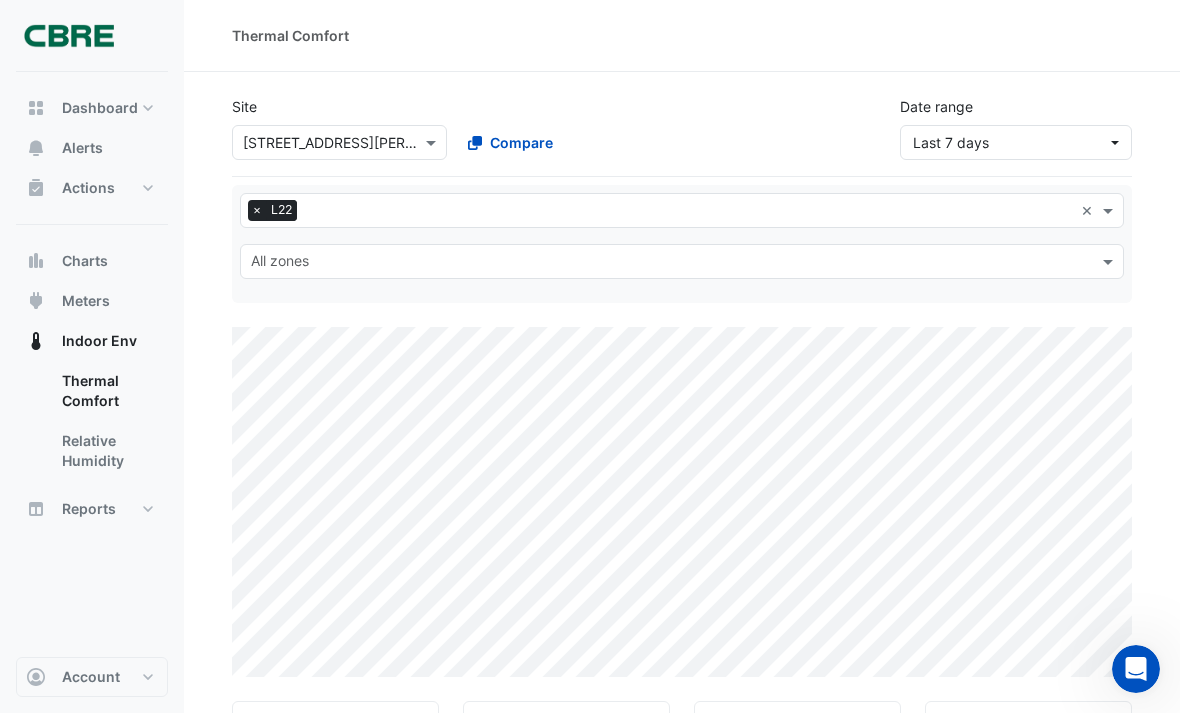 click on "×" 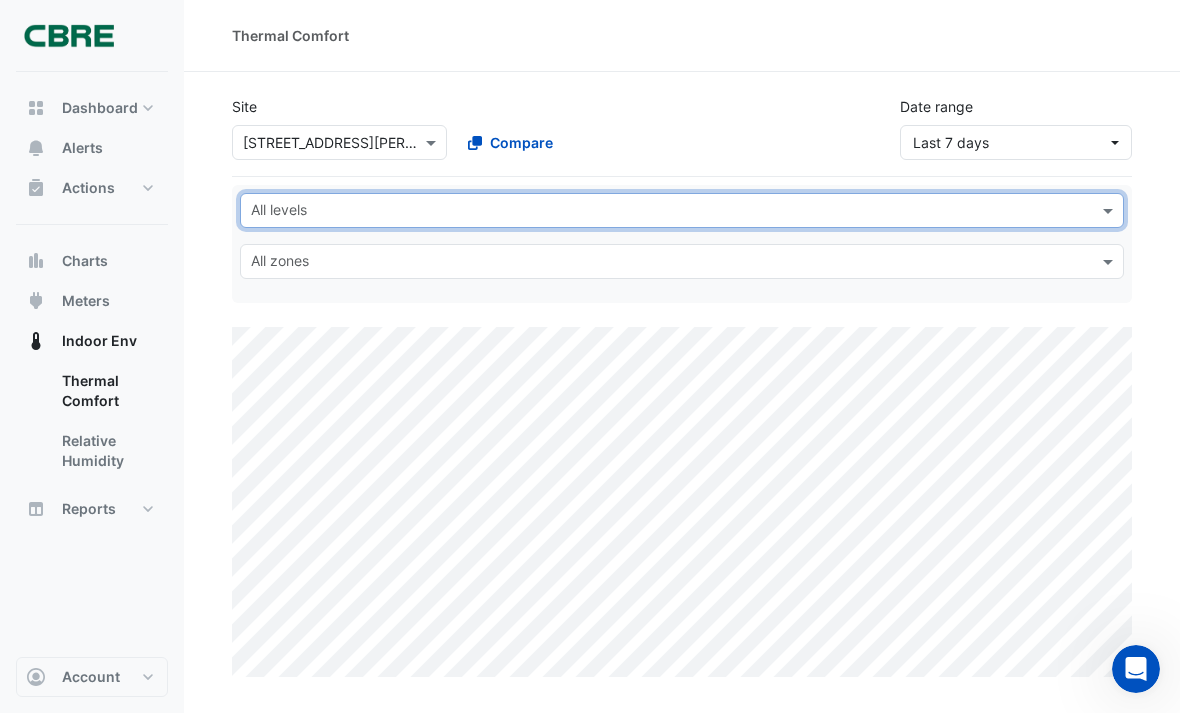 click at bounding box center (319, 143) 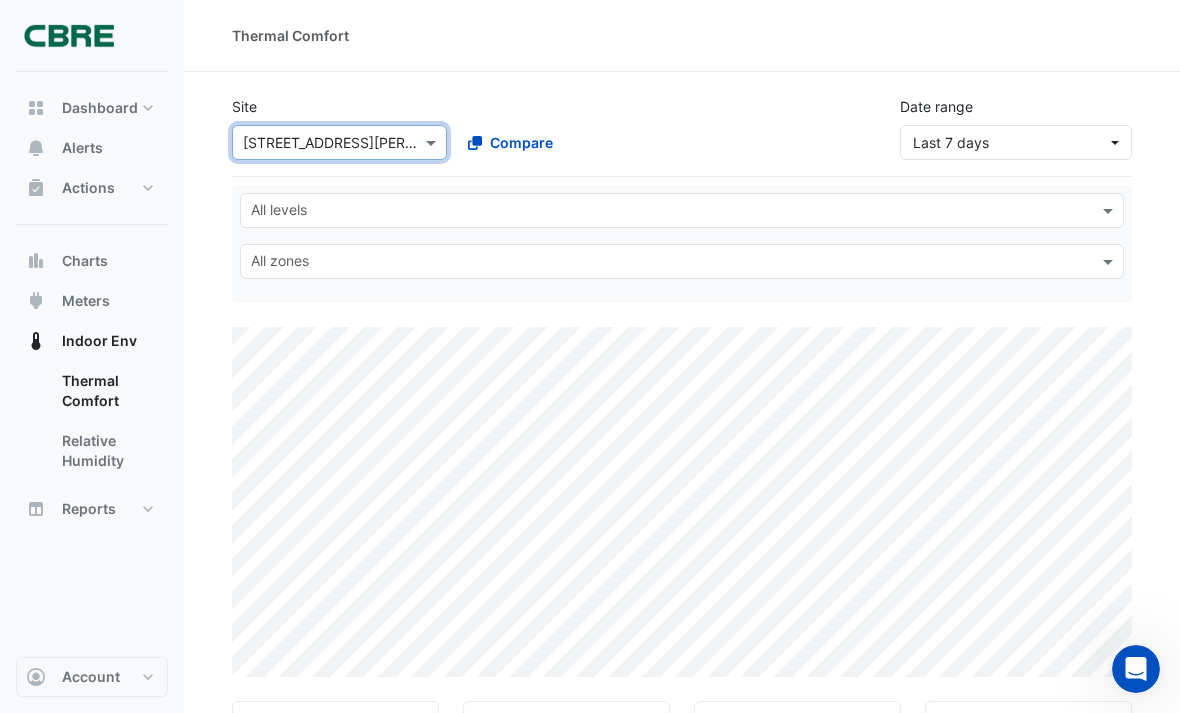 click on "Site
Select a Site × [STREET_ADDRESS][PERSON_NAME]
Compare
Date range
Last 7 days
All levels
All zones
Sample Tooltip
Ideal Zones
285
Warm Zones
1
Cool Zones
175
Score
60%
Thermal Comfort by Zone" 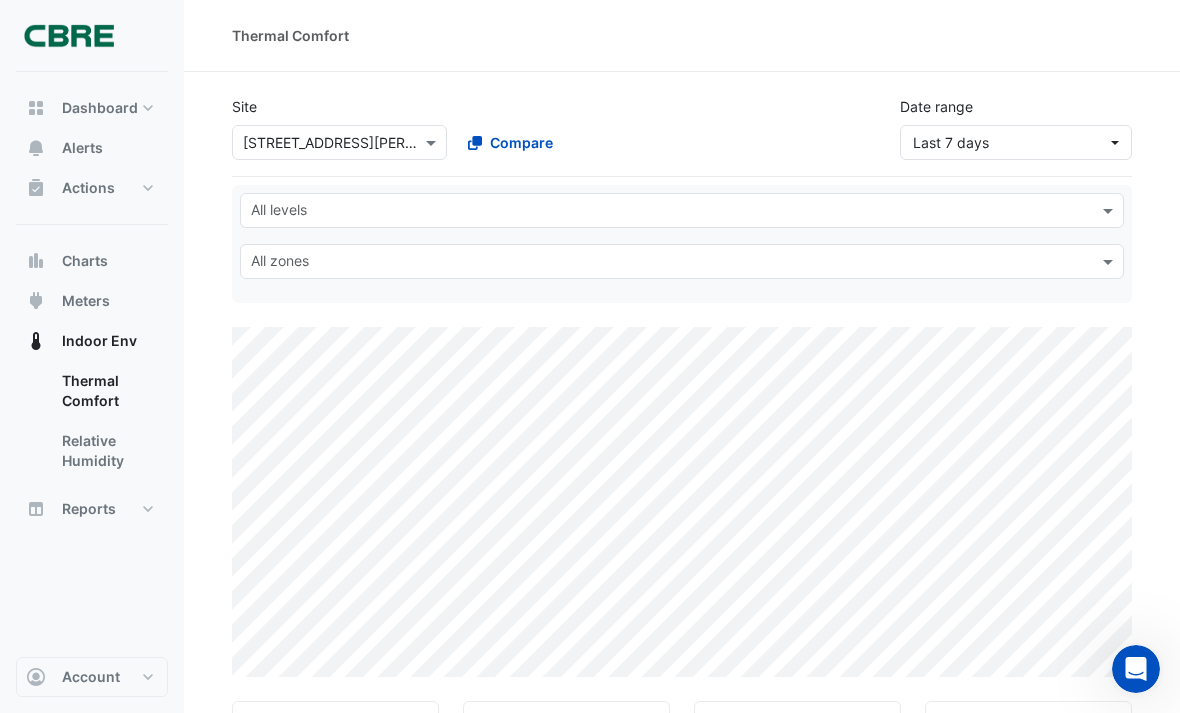 click 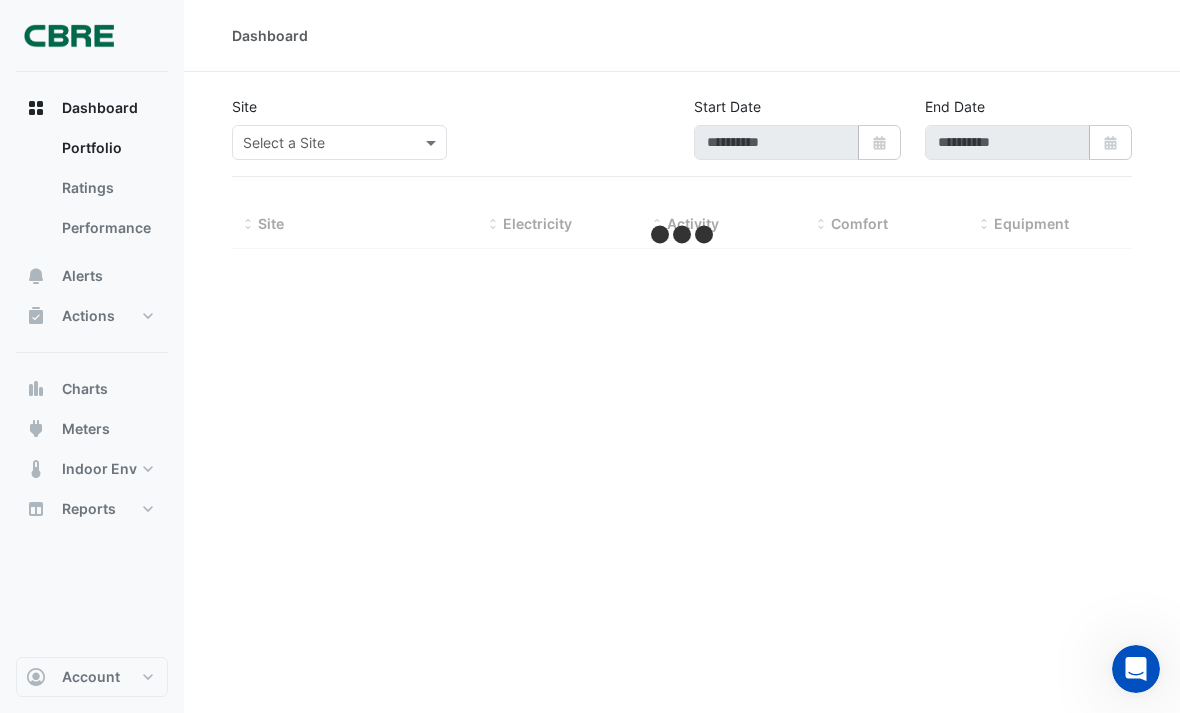 type on "**********" 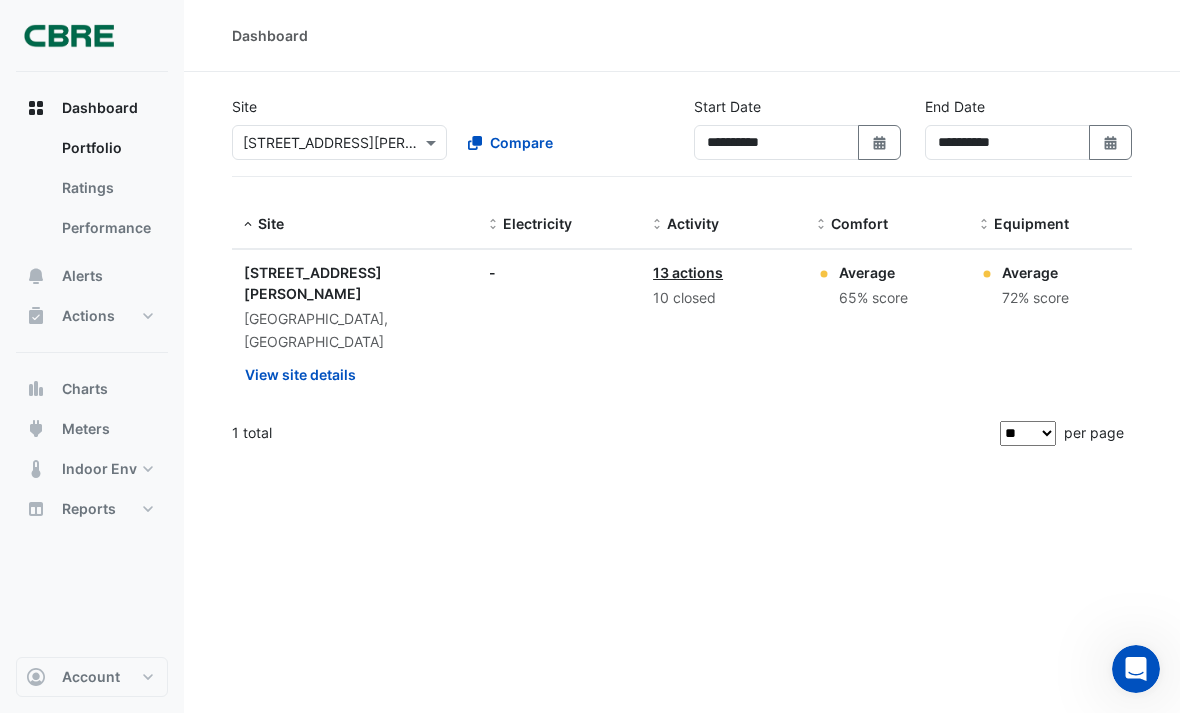 click on "Portfolio" at bounding box center [107, 148] 